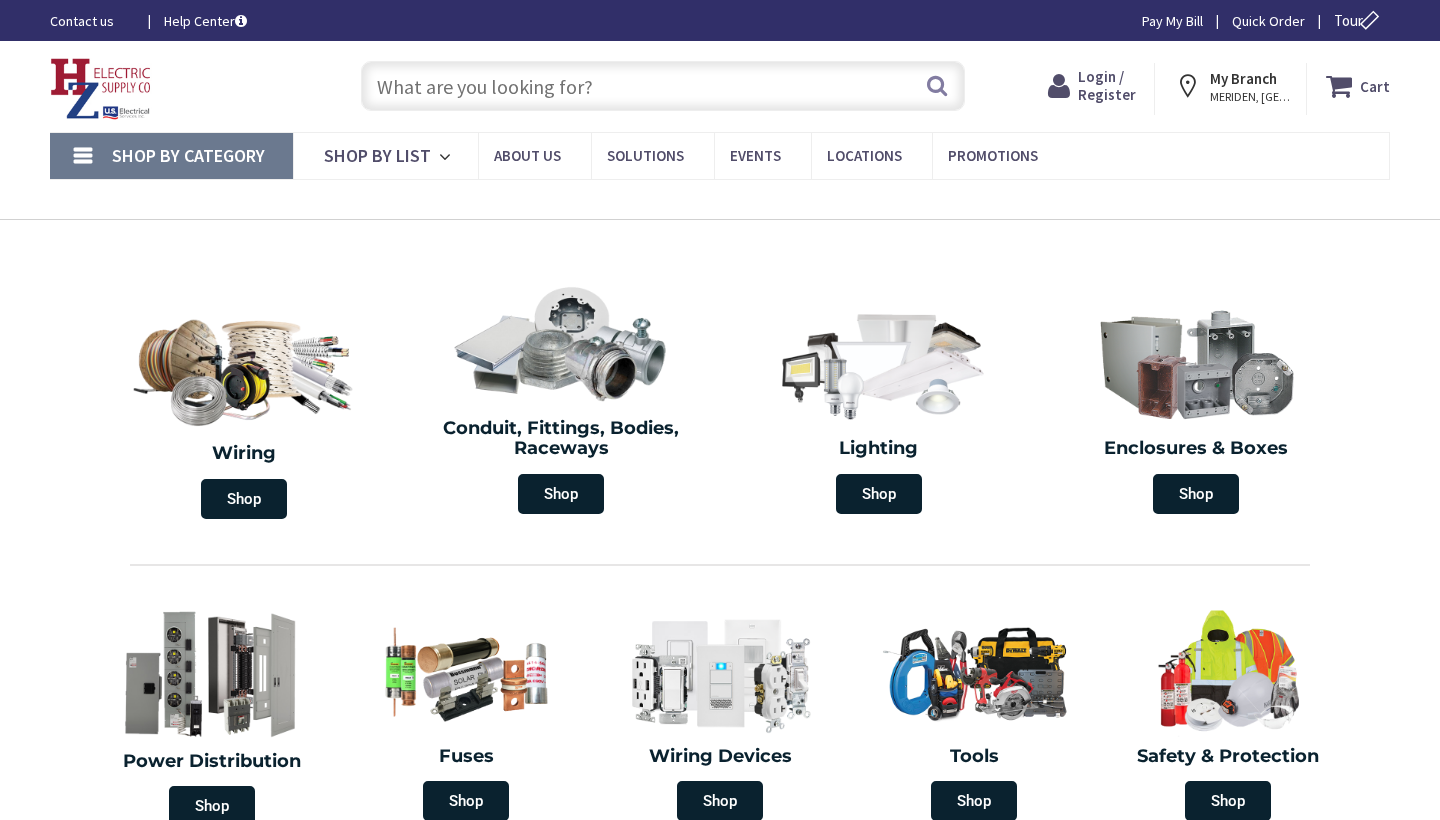 scroll, scrollTop: 0, scrollLeft: 0, axis: both 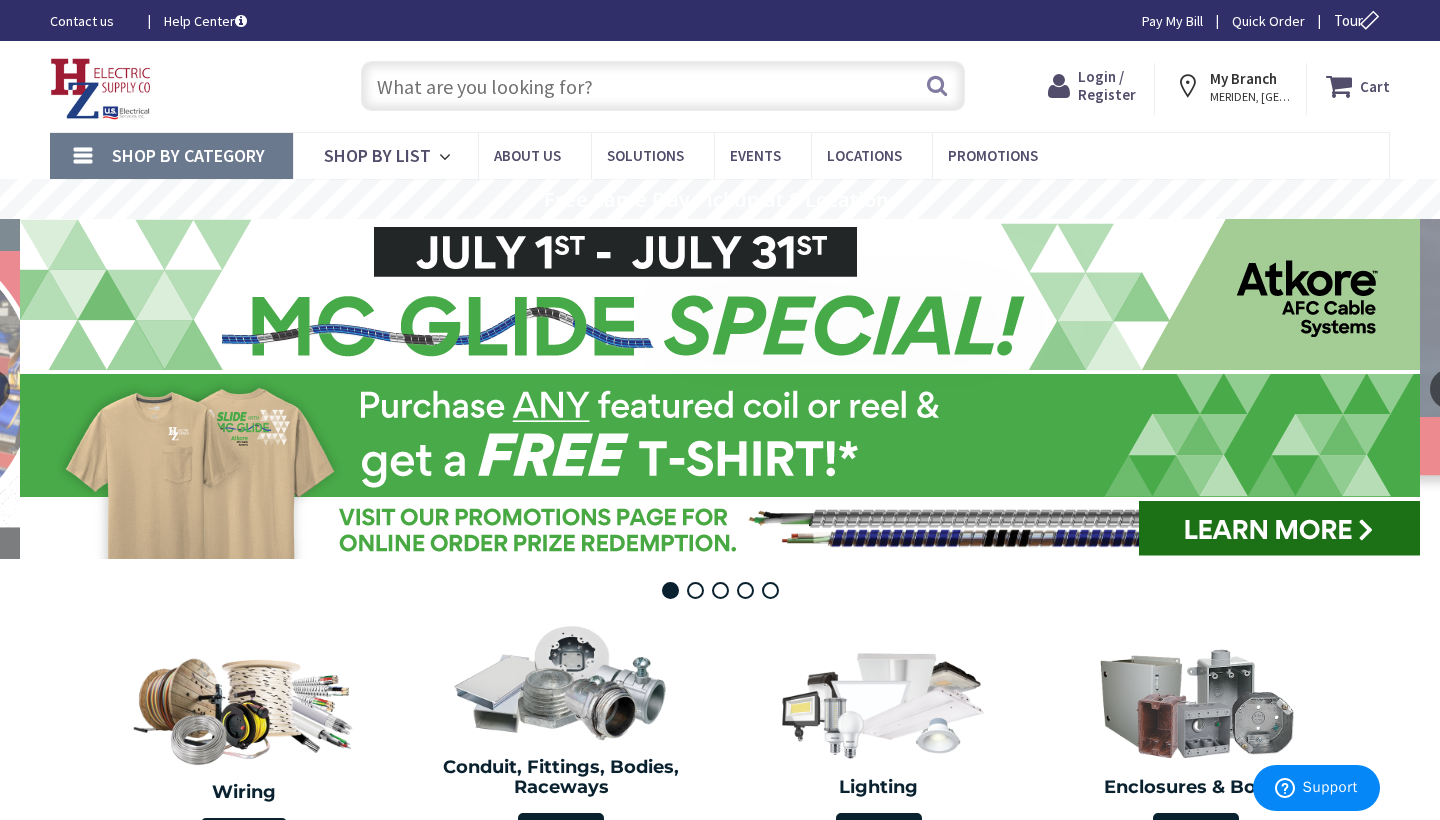 click at bounding box center [663, 86] 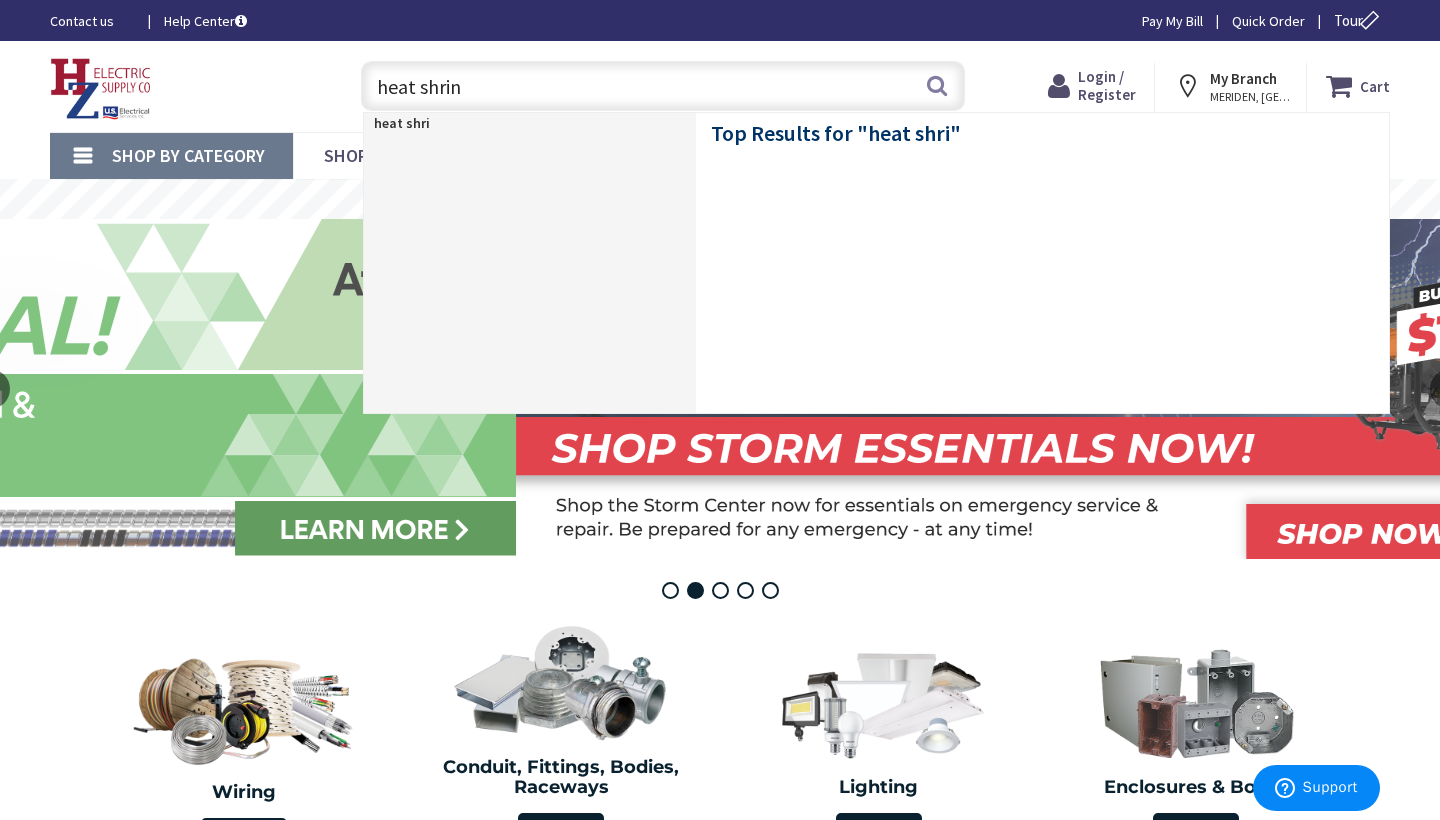type on "heat shrink" 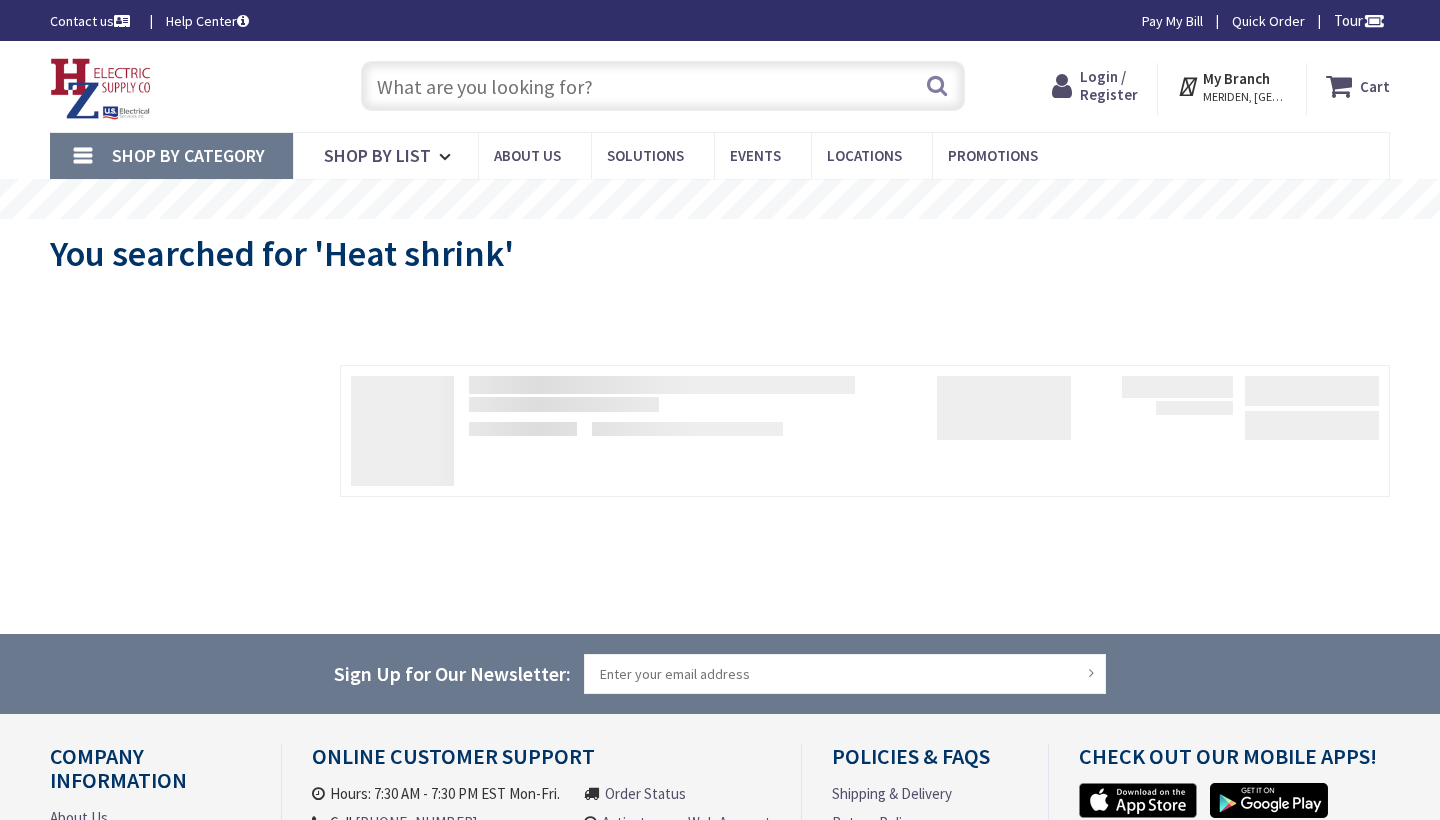 scroll, scrollTop: 0, scrollLeft: 0, axis: both 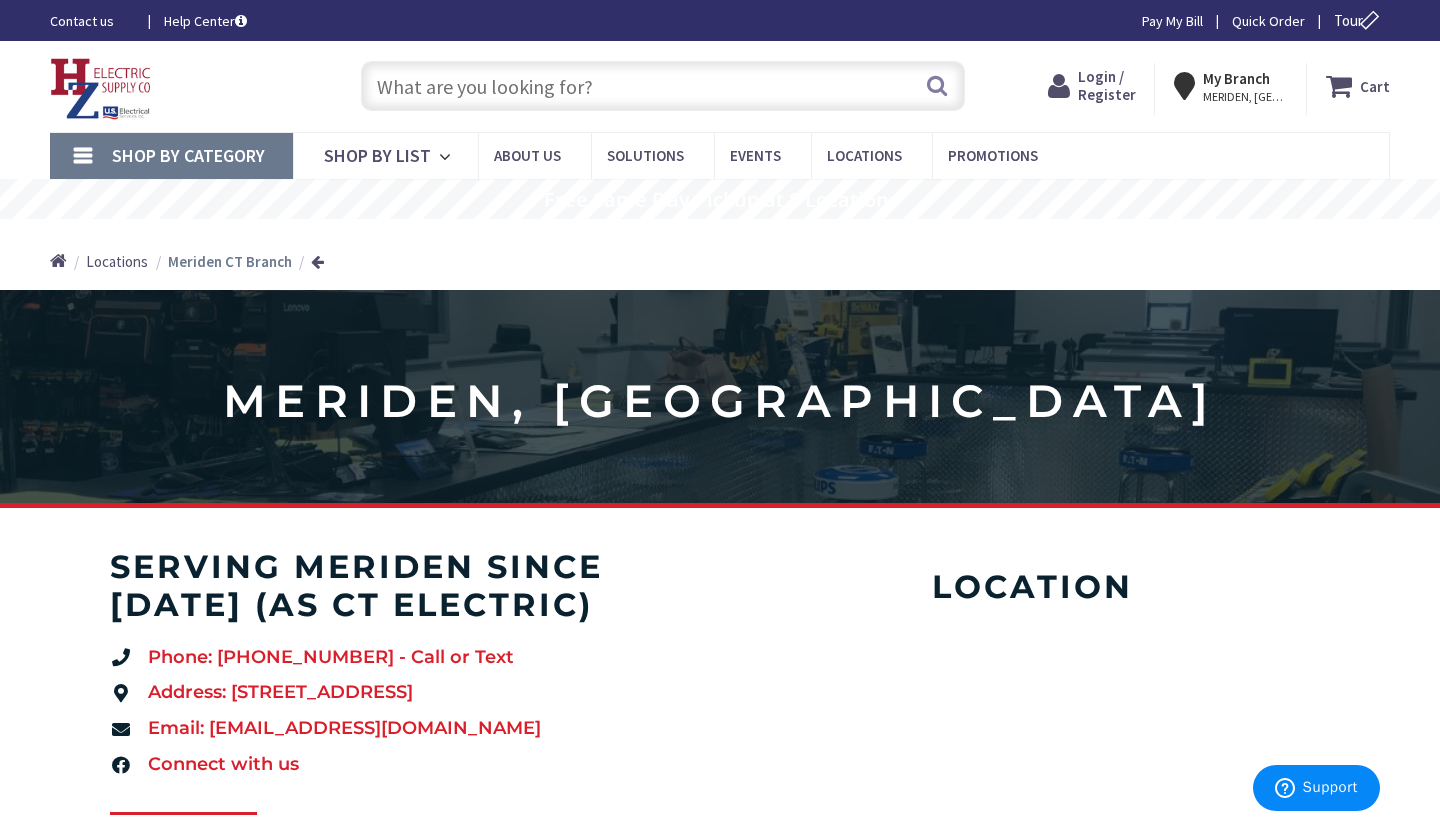 click on "Shop By Category" at bounding box center (171, 156) 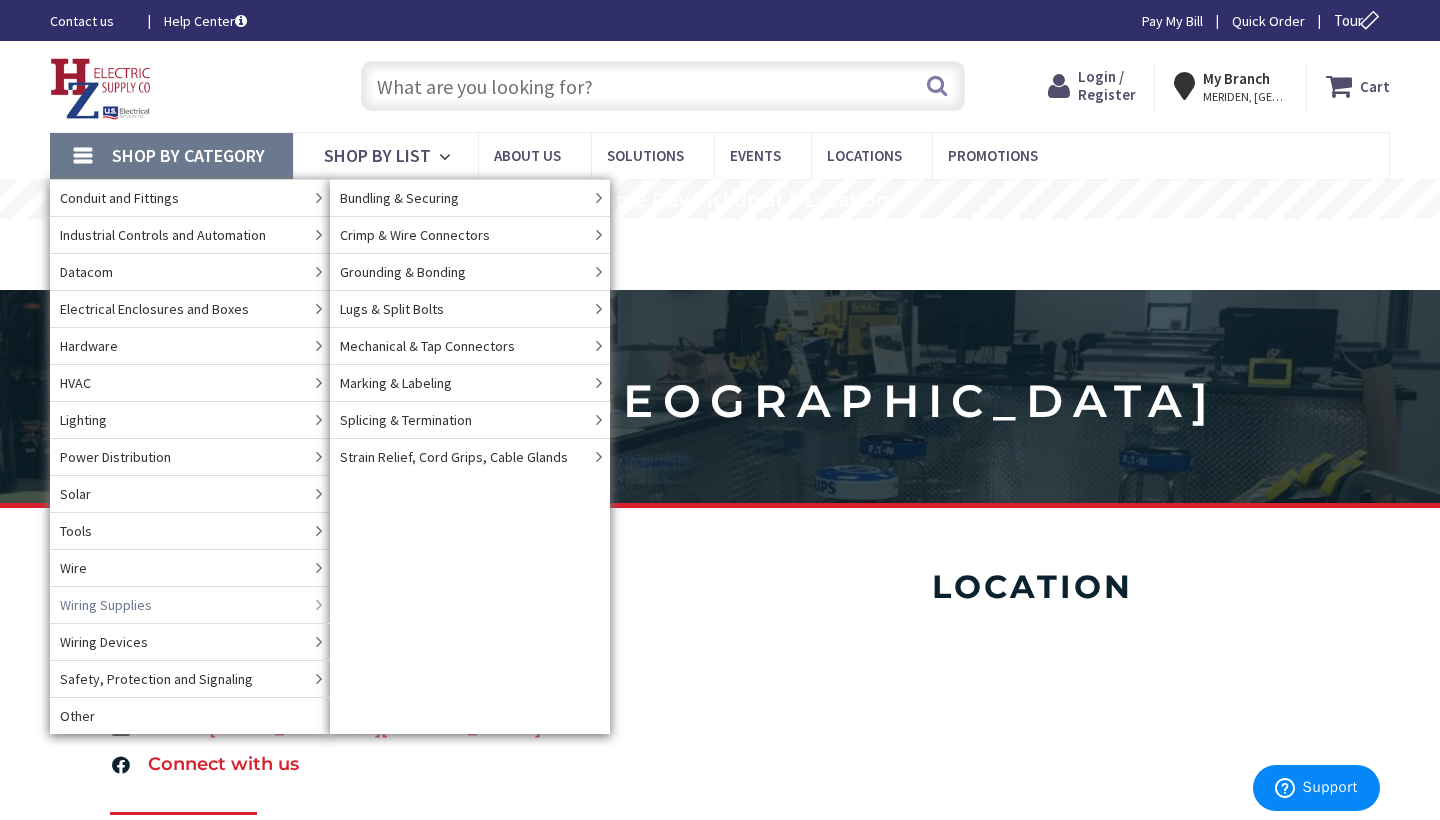 click on "Wiring Supplies" at bounding box center (190, 604) 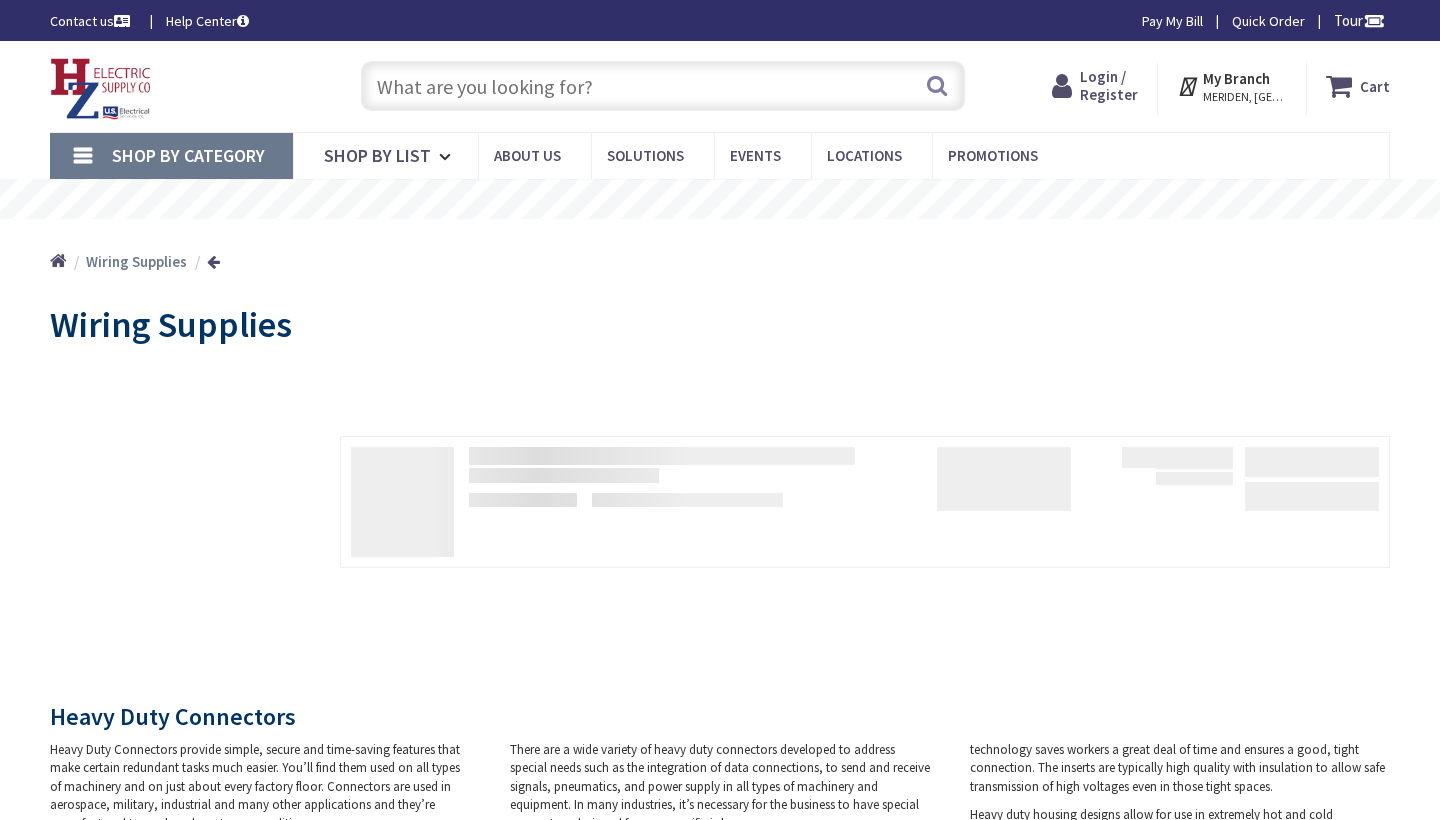 scroll, scrollTop: 0, scrollLeft: 0, axis: both 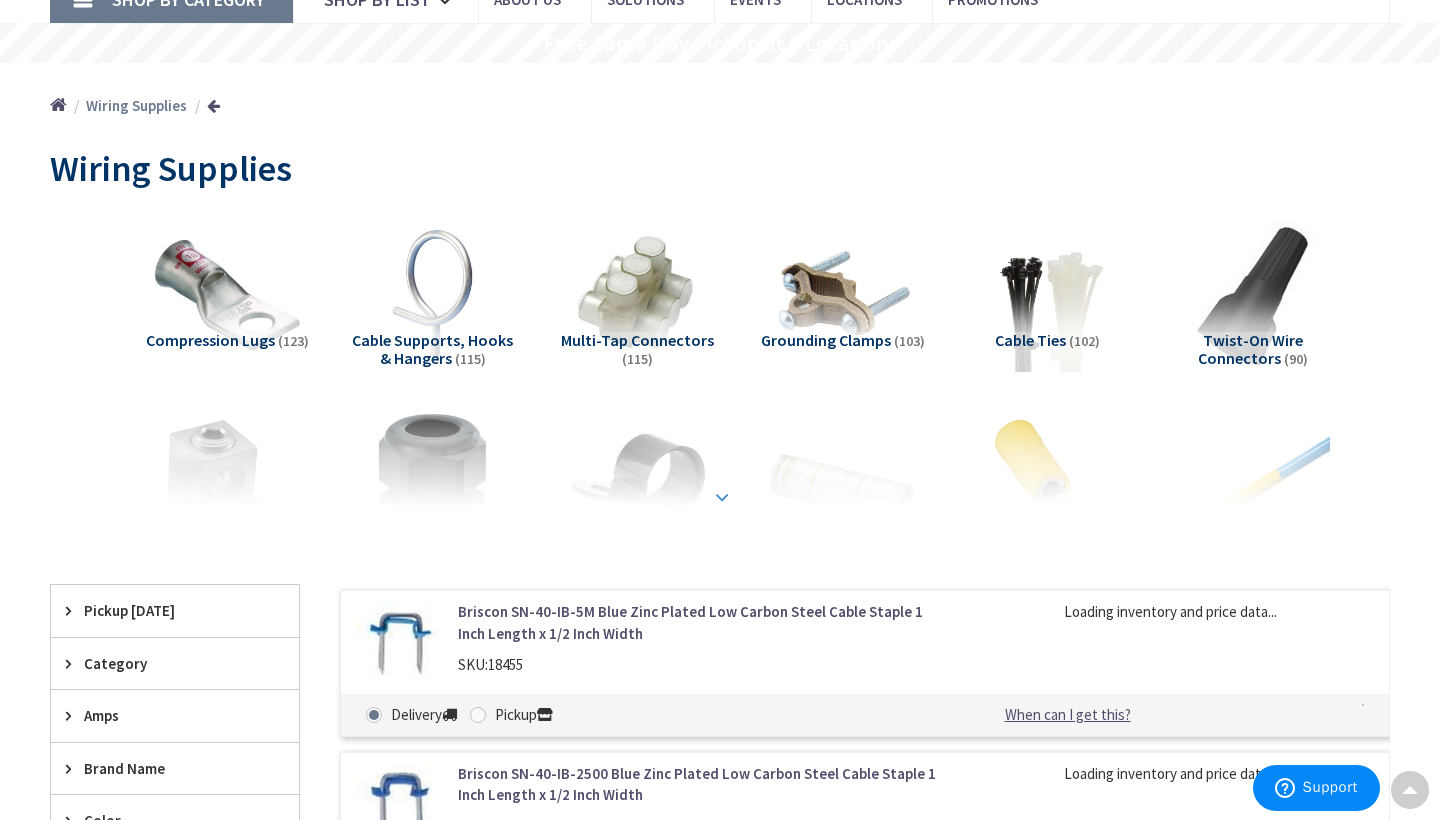 click at bounding box center (722, 497) 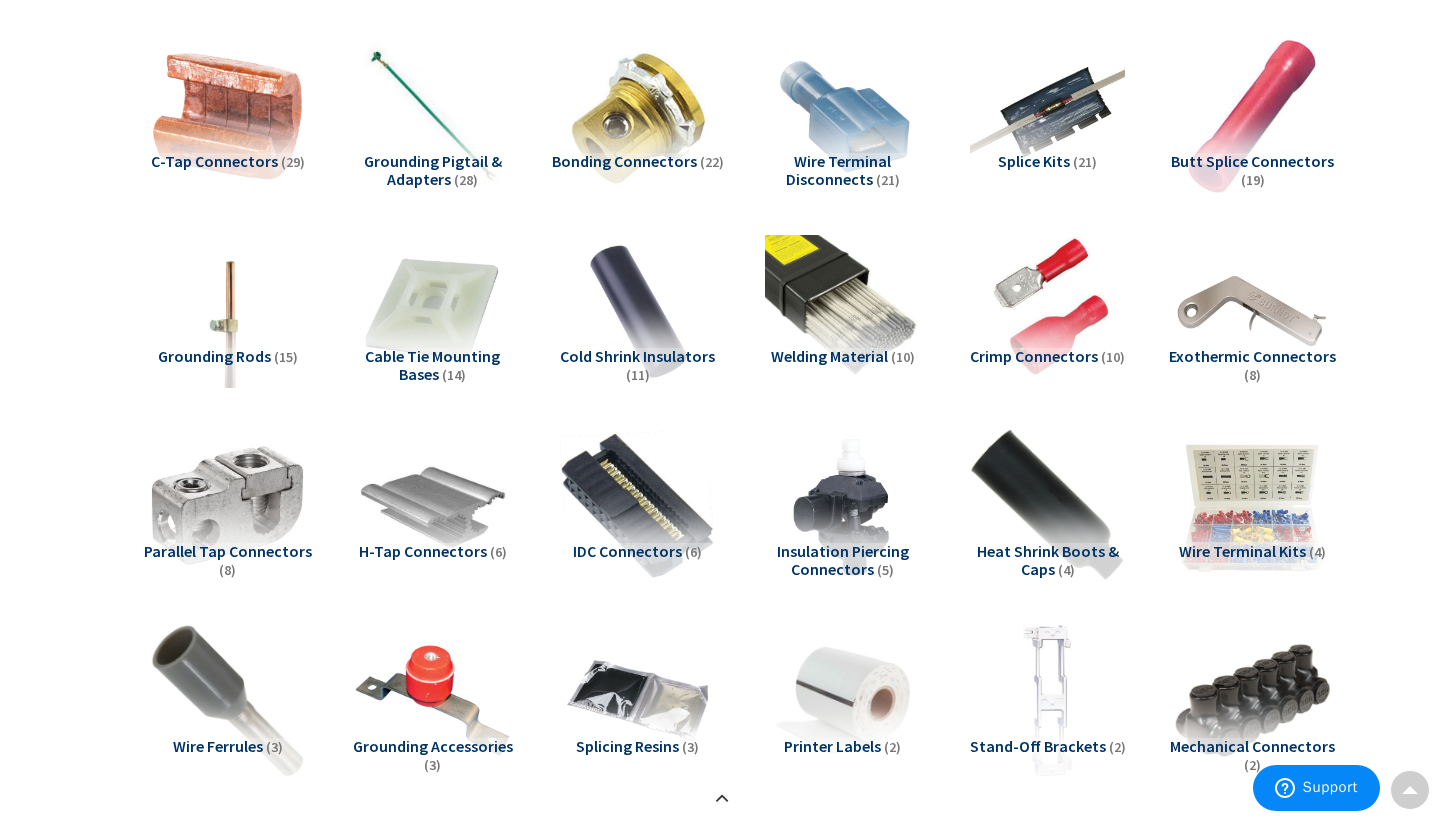 scroll, scrollTop: 921, scrollLeft: 0, axis: vertical 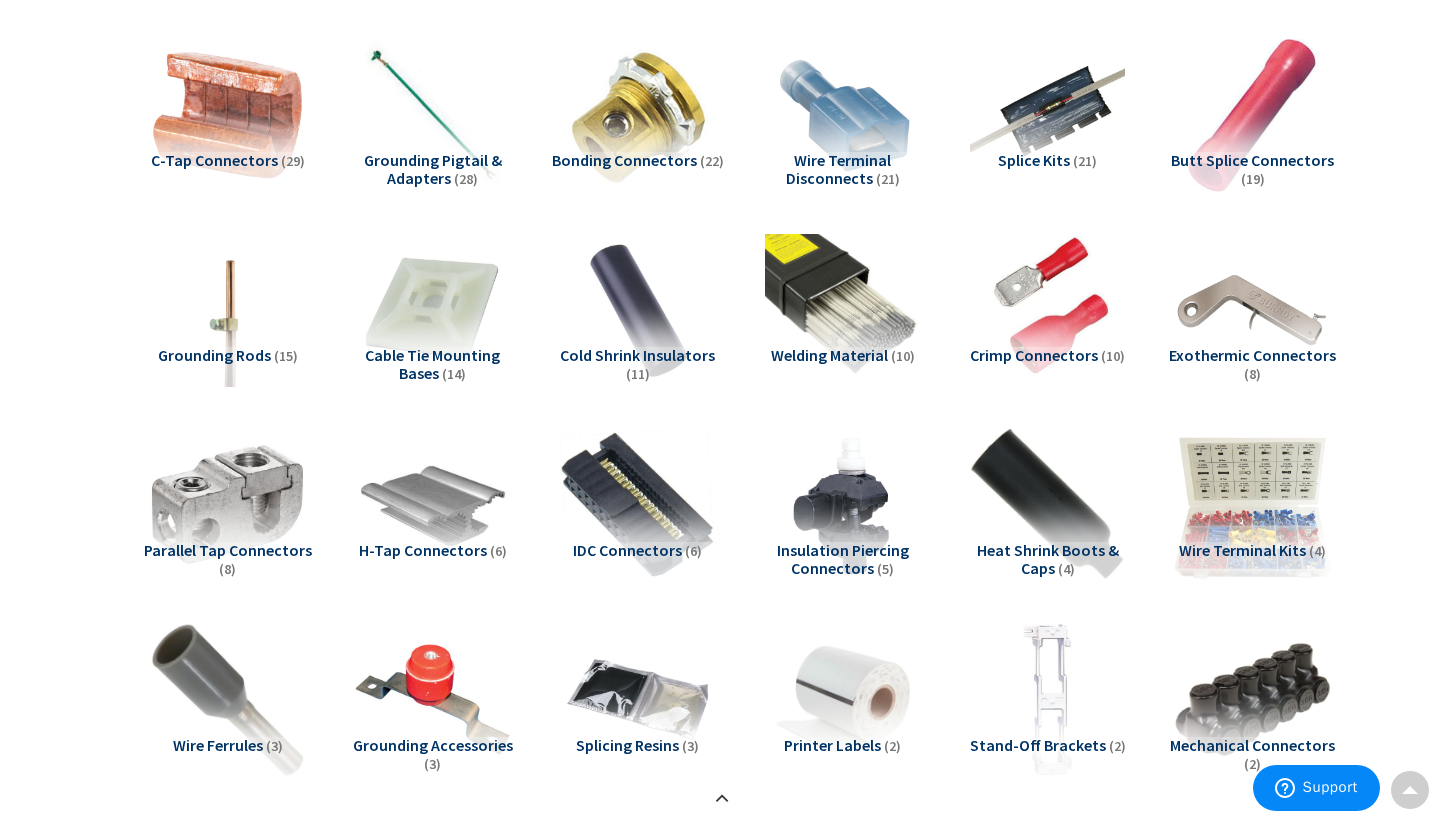 click at bounding box center [1252, 504] 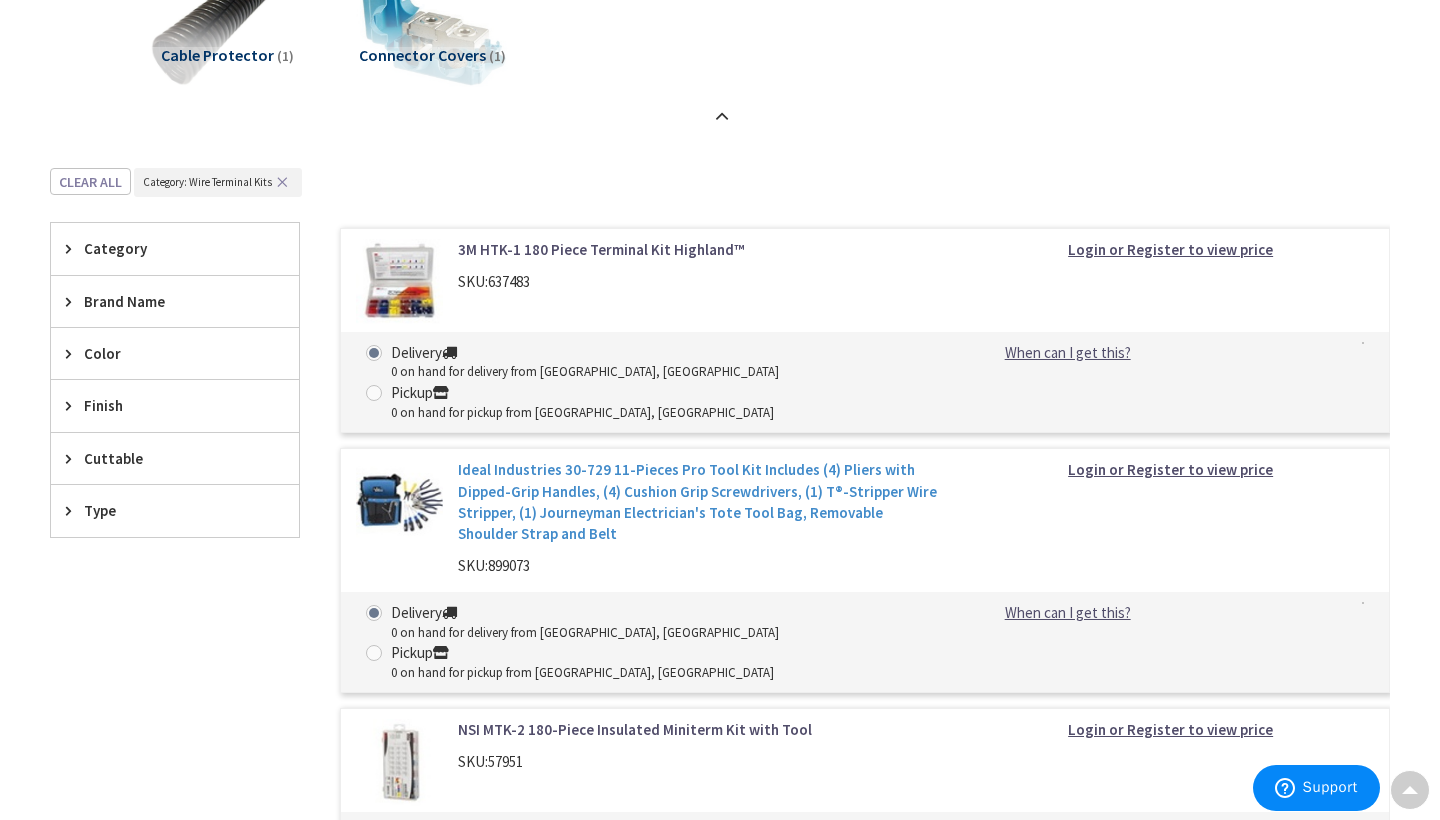 scroll, scrollTop: 1932, scrollLeft: 0, axis: vertical 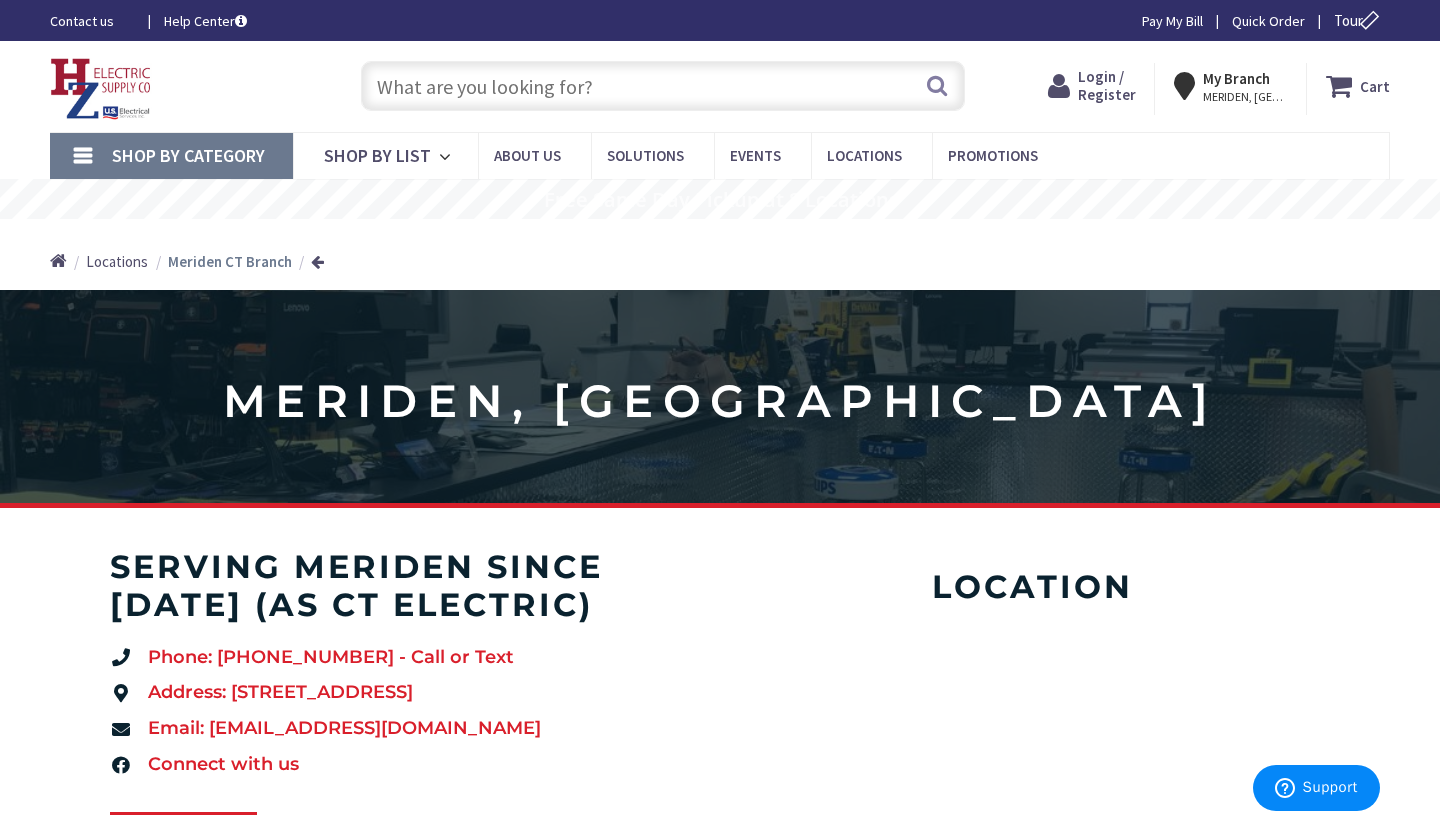 click on "Shop By Category" at bounding box center (188, 155) 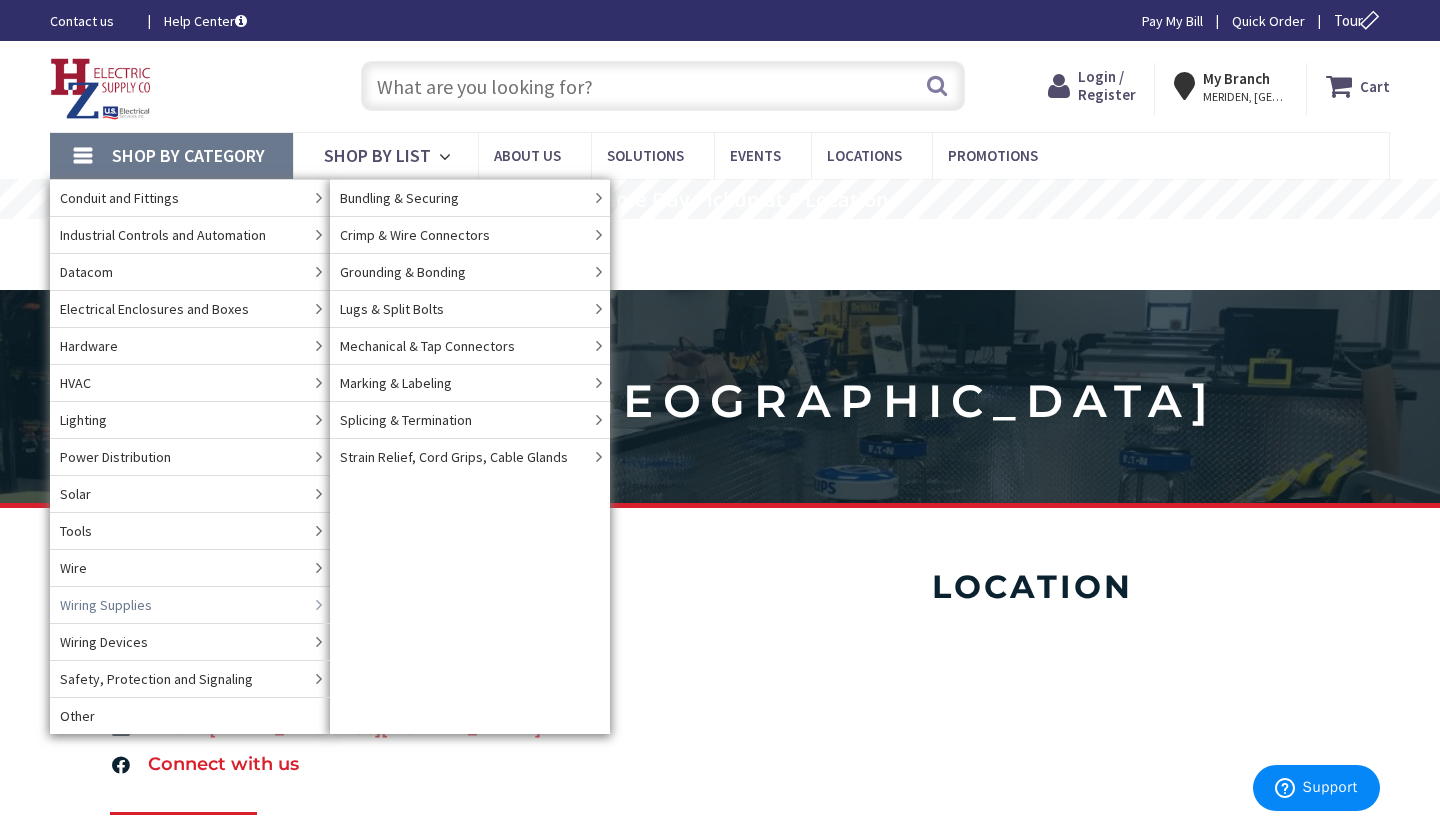 click on "Wiring Supplies" at bounding box center [190, 604] 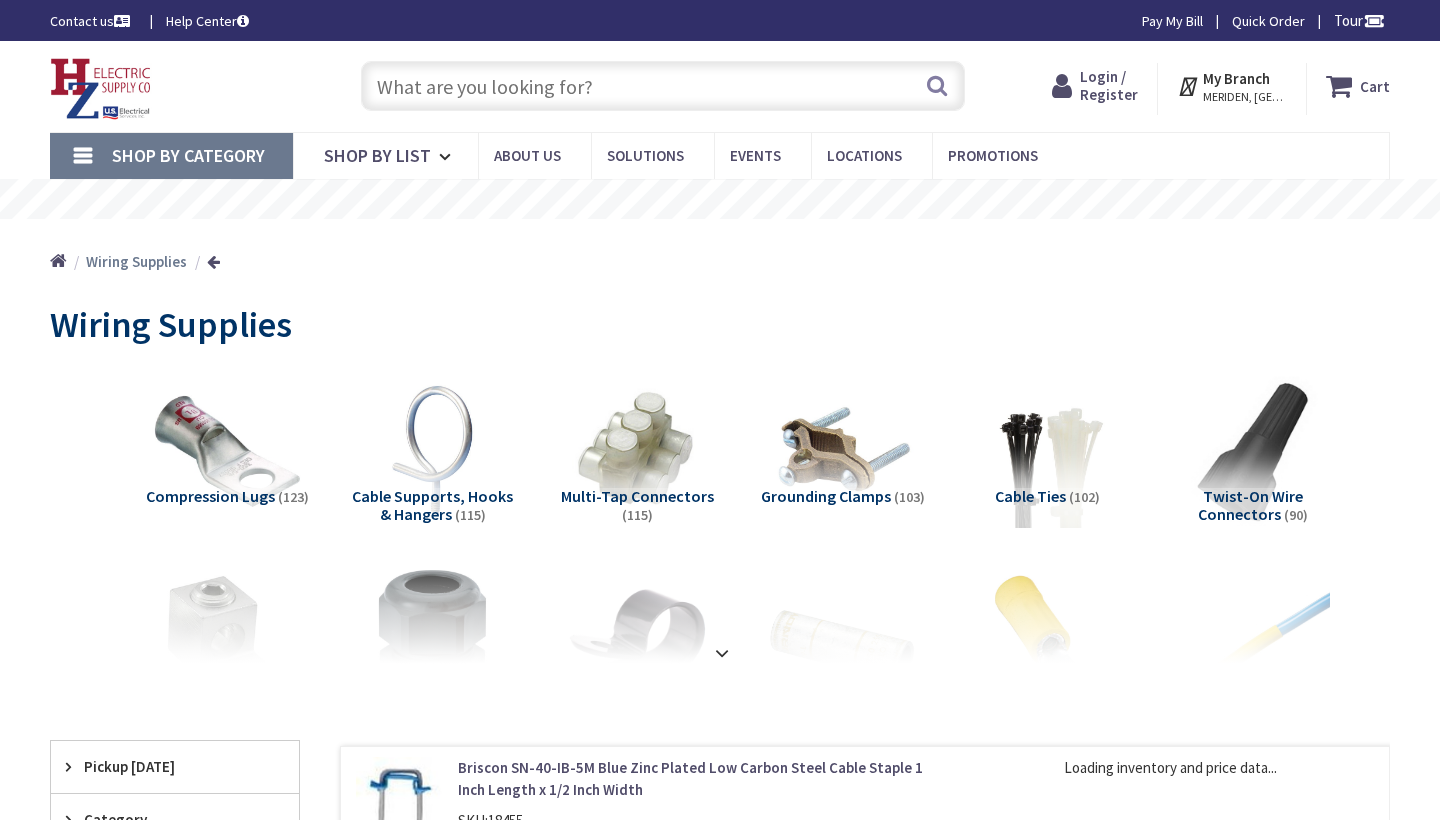 scroll, scrollTop: 0, scrollLeft: 0, axis: both 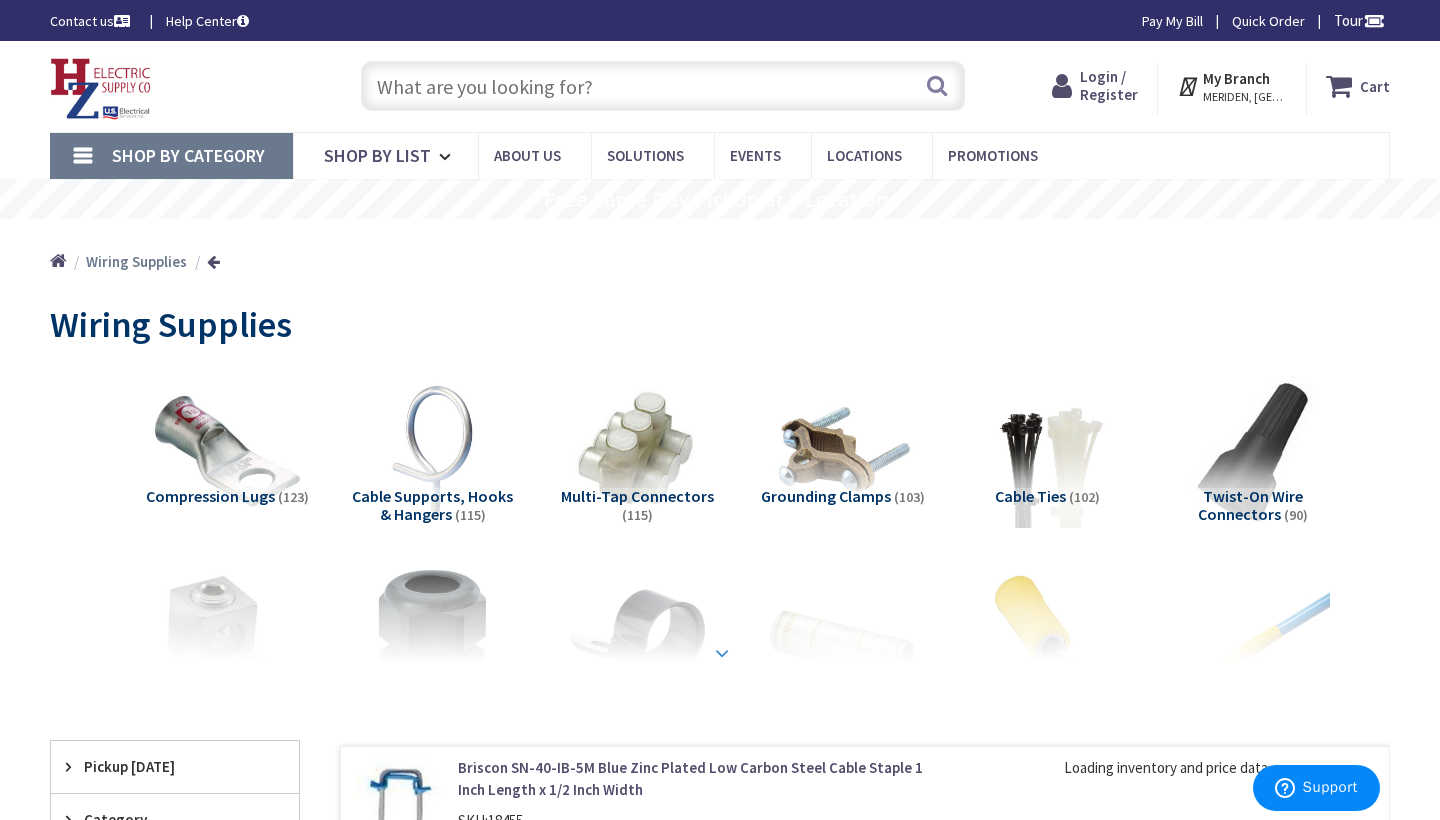 click at bounding box center [722, 653] 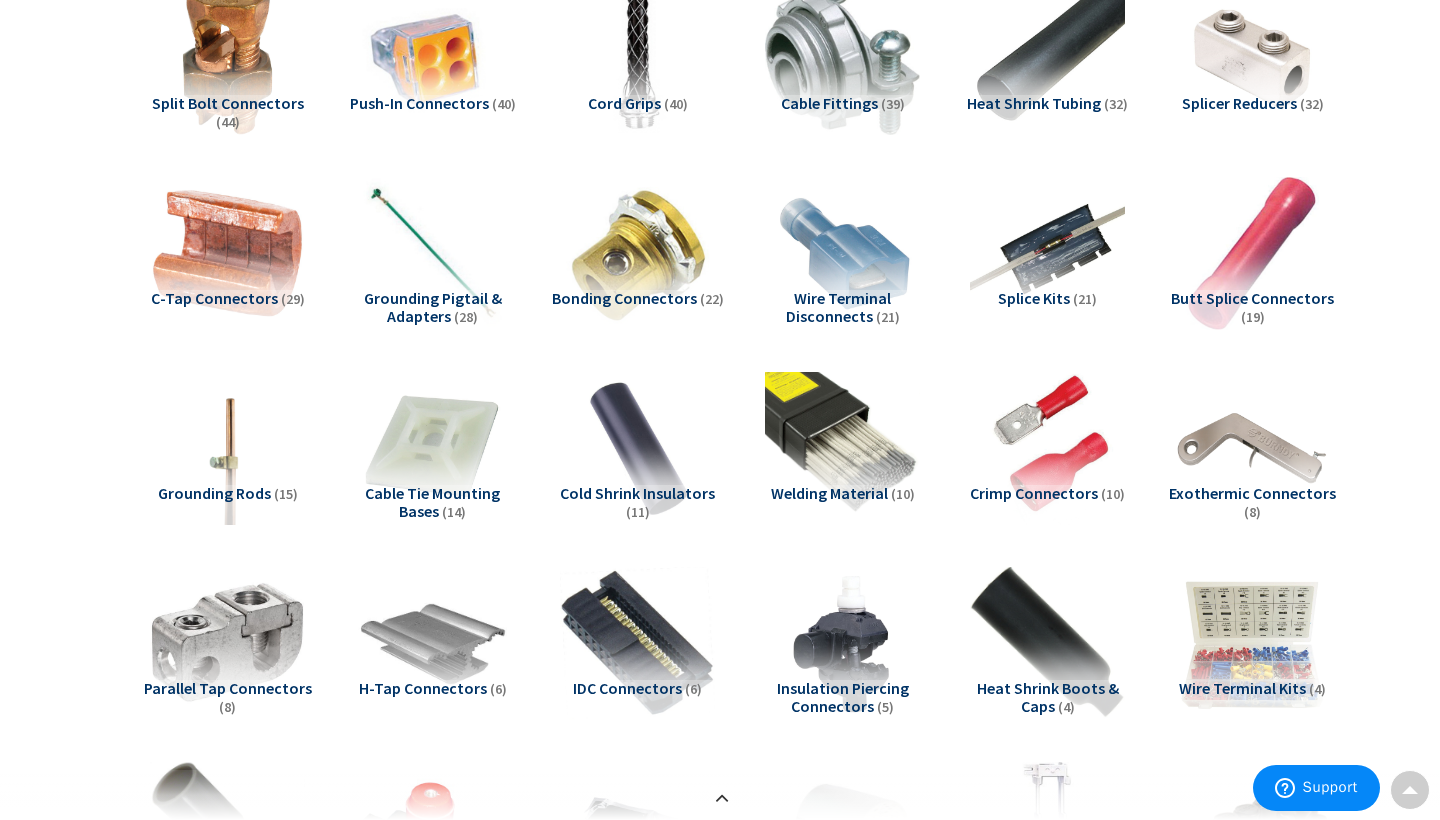 scroll, scrollTop: 780, scrollLeft: 0, axis: vertical 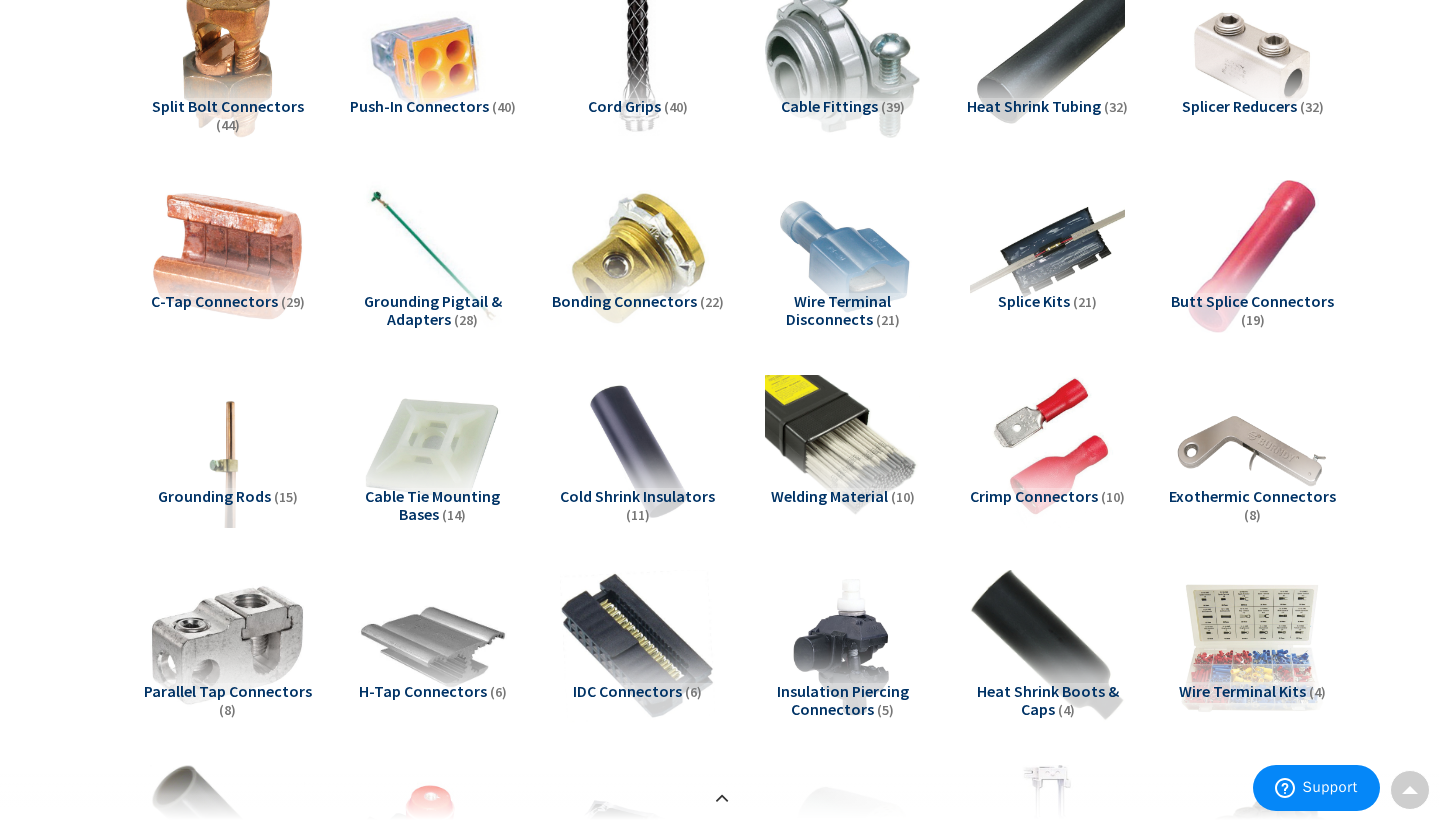 click on "Crimp Connectors" at bounding box center [1034, 496] 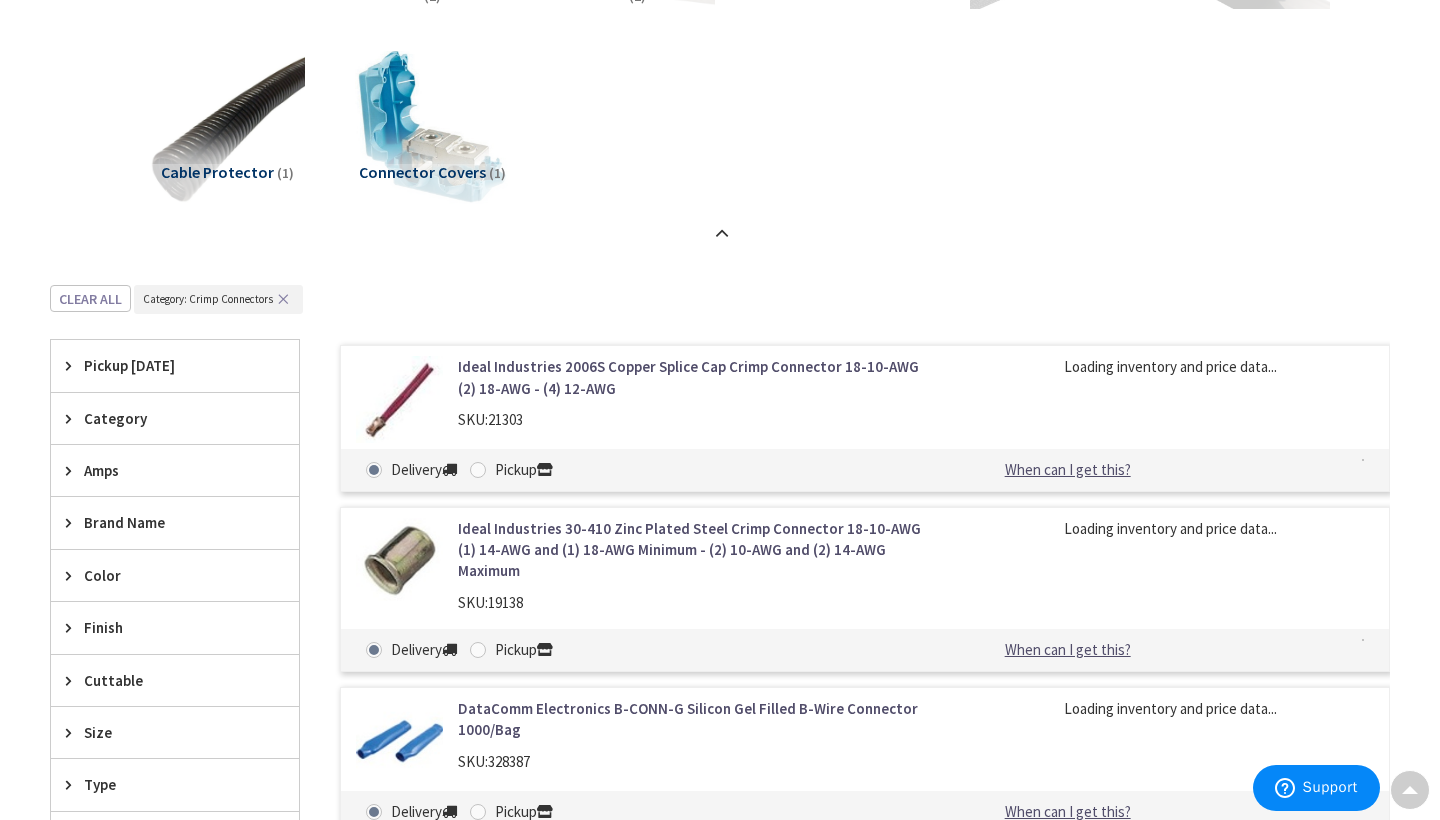 scroll, scrollTop: 1883, scrollLeft: 0, axis: vertical 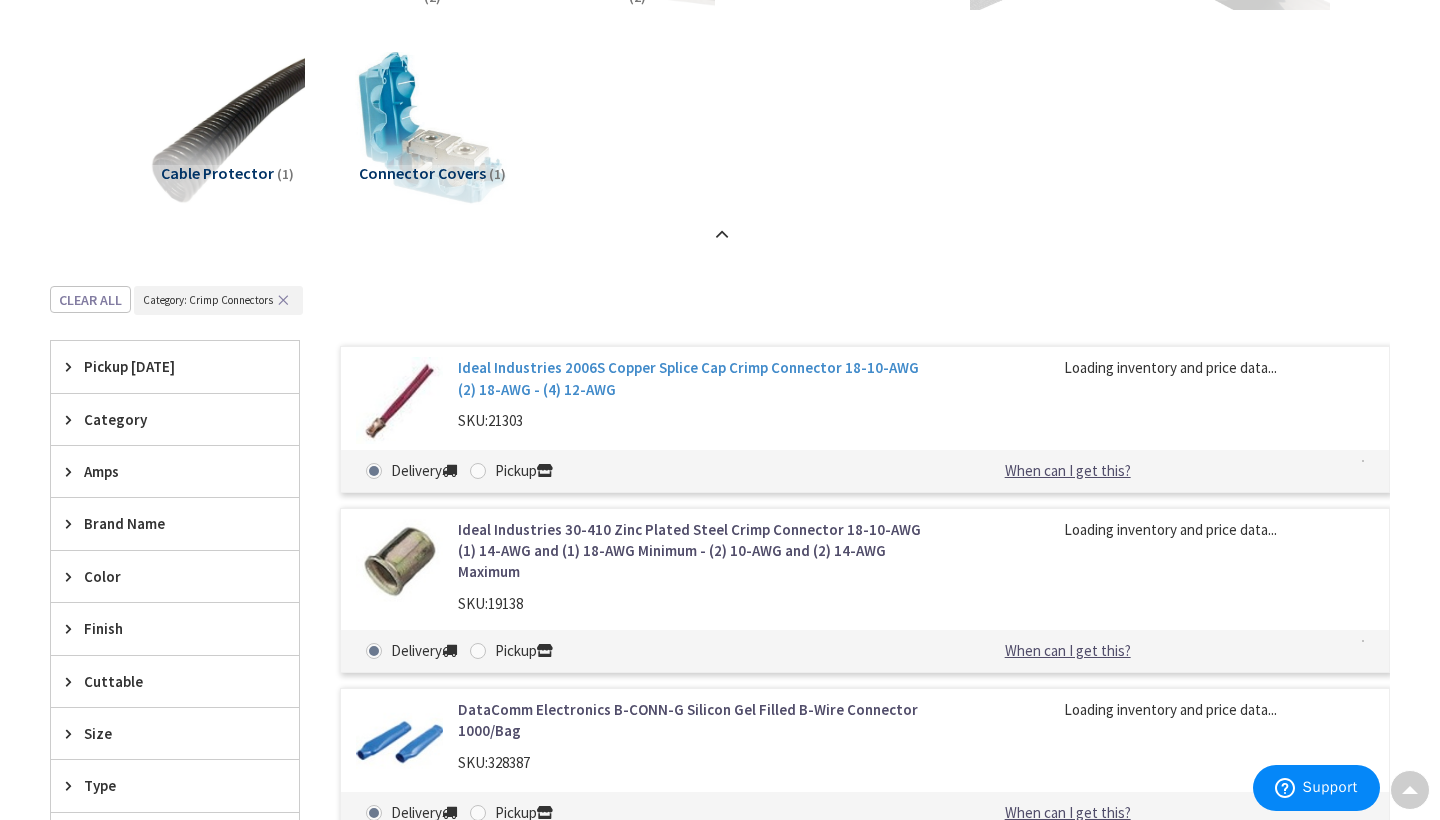 click on "Ideal Industries 2006S Copper Splice Cap Crimp Connector 18-10-AWG (2) 18-AWG - (4) 12-AWG" at bounding box center (697, 378) 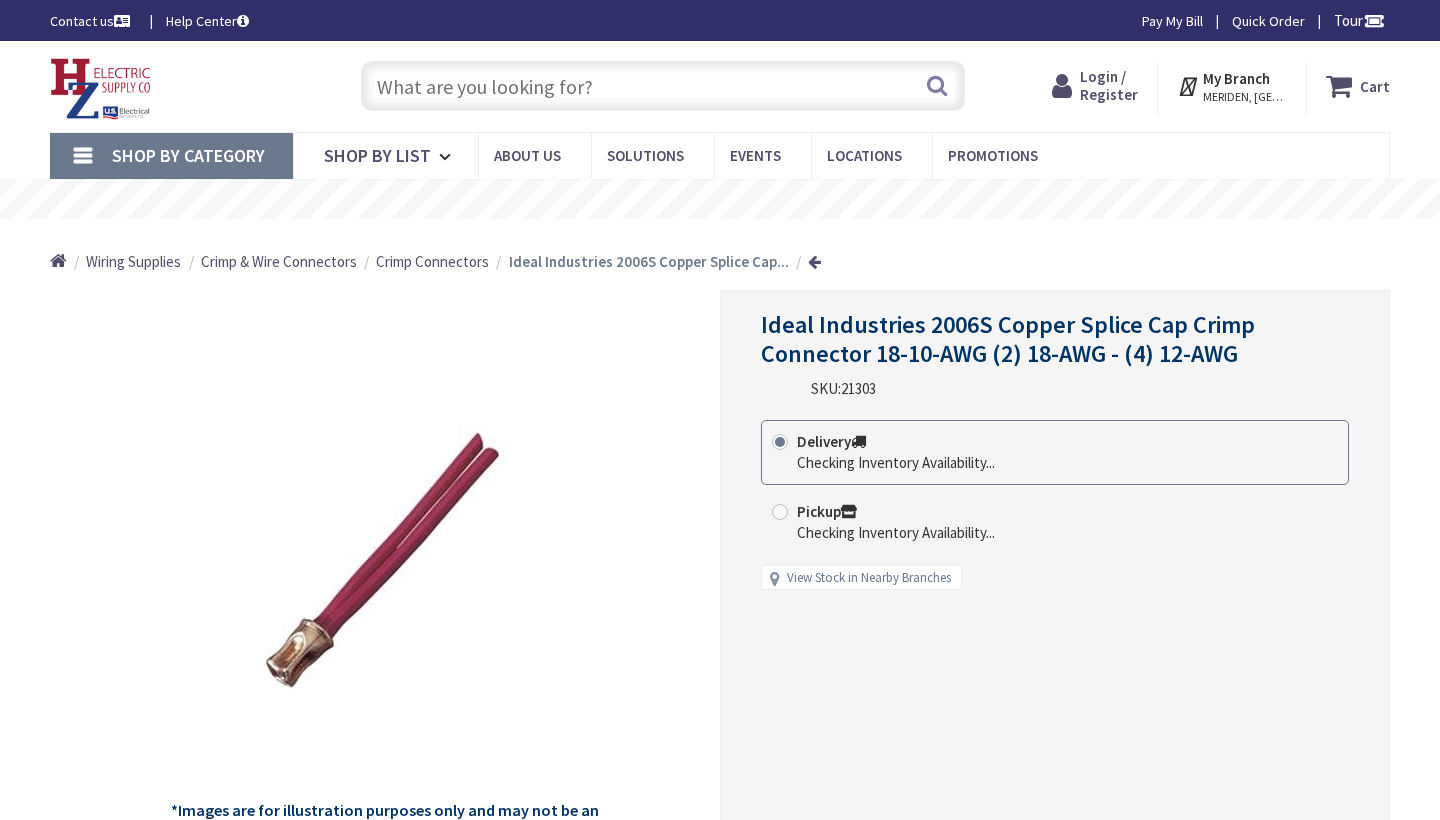 scroll, scrollTop: 0, scrollLeft: 0, axis: both 